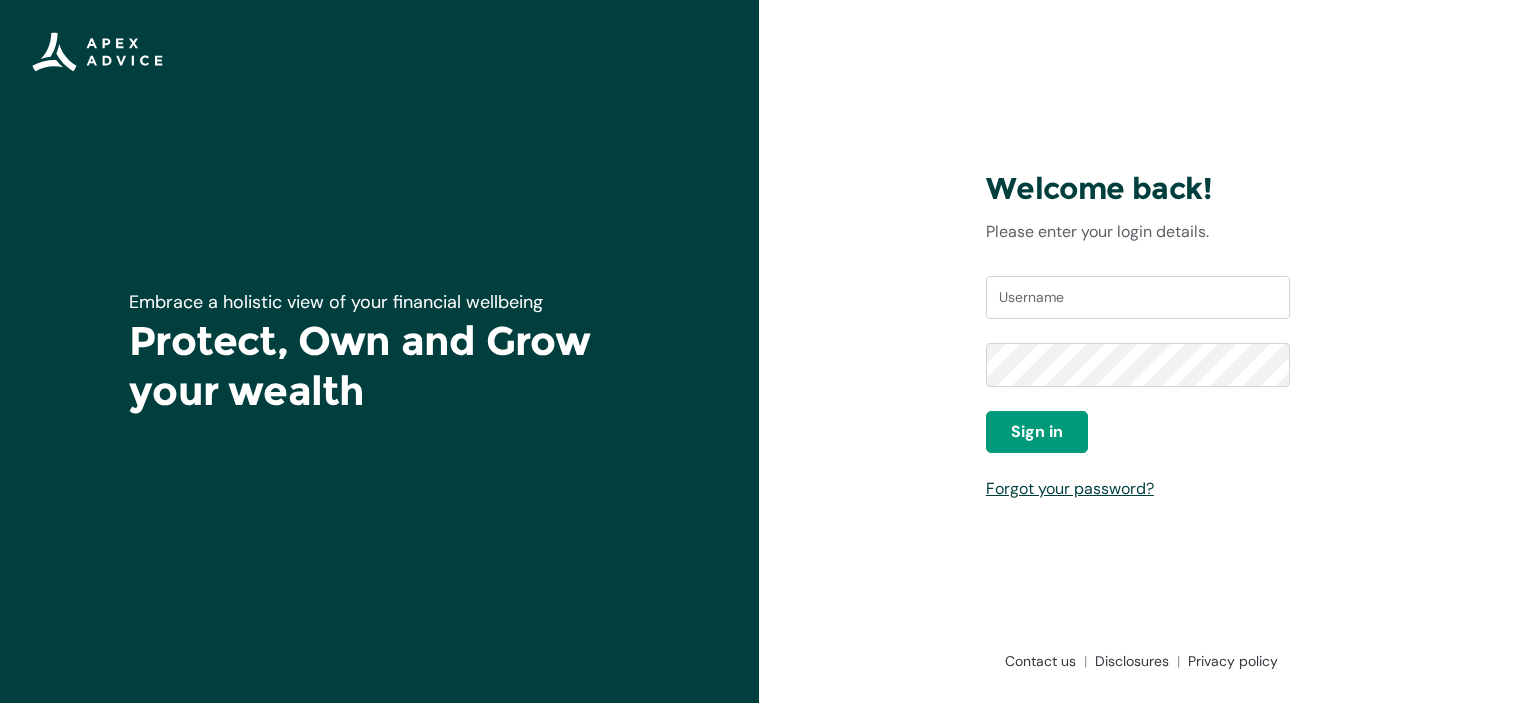 scroll, scrollTop: 0, scrollLeft: 0, axis: both 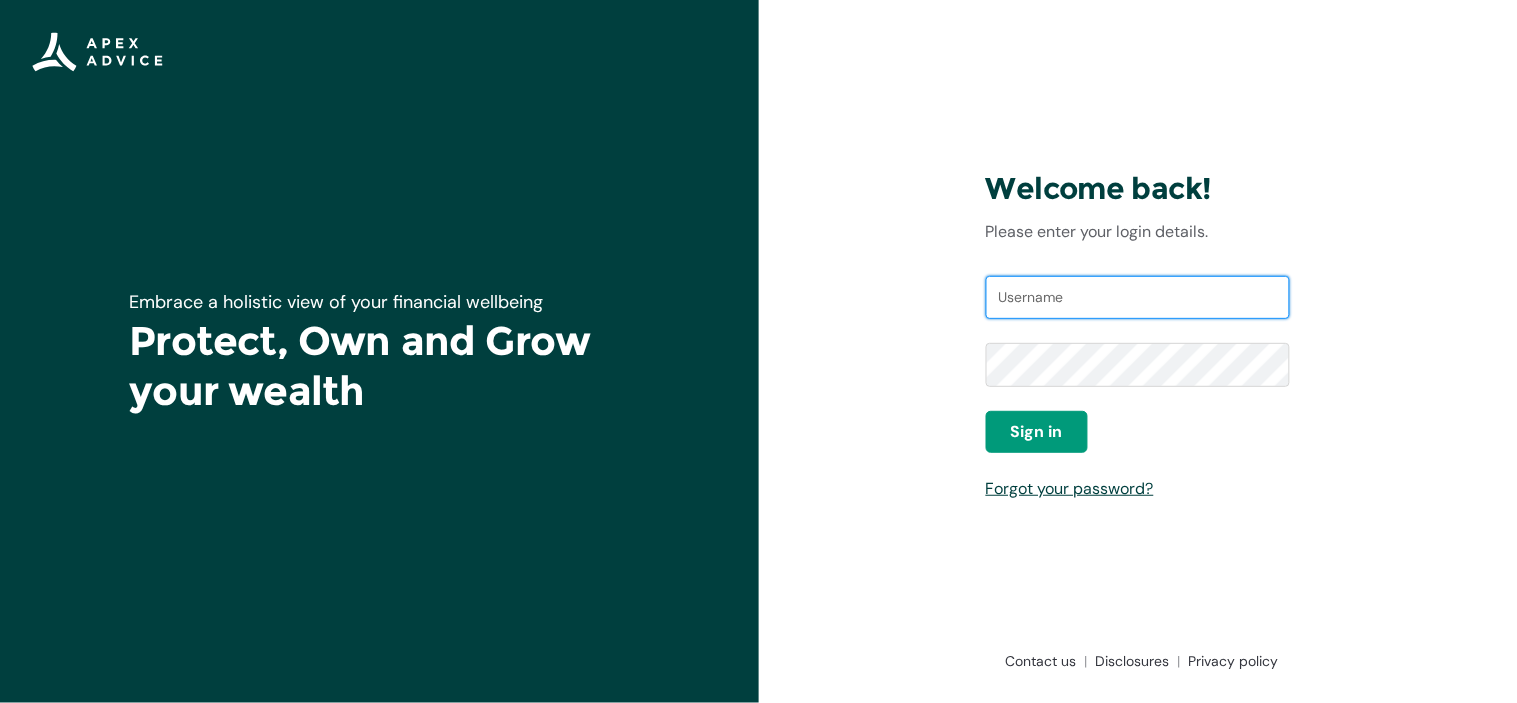 type on "tewakenz@gmail.com" 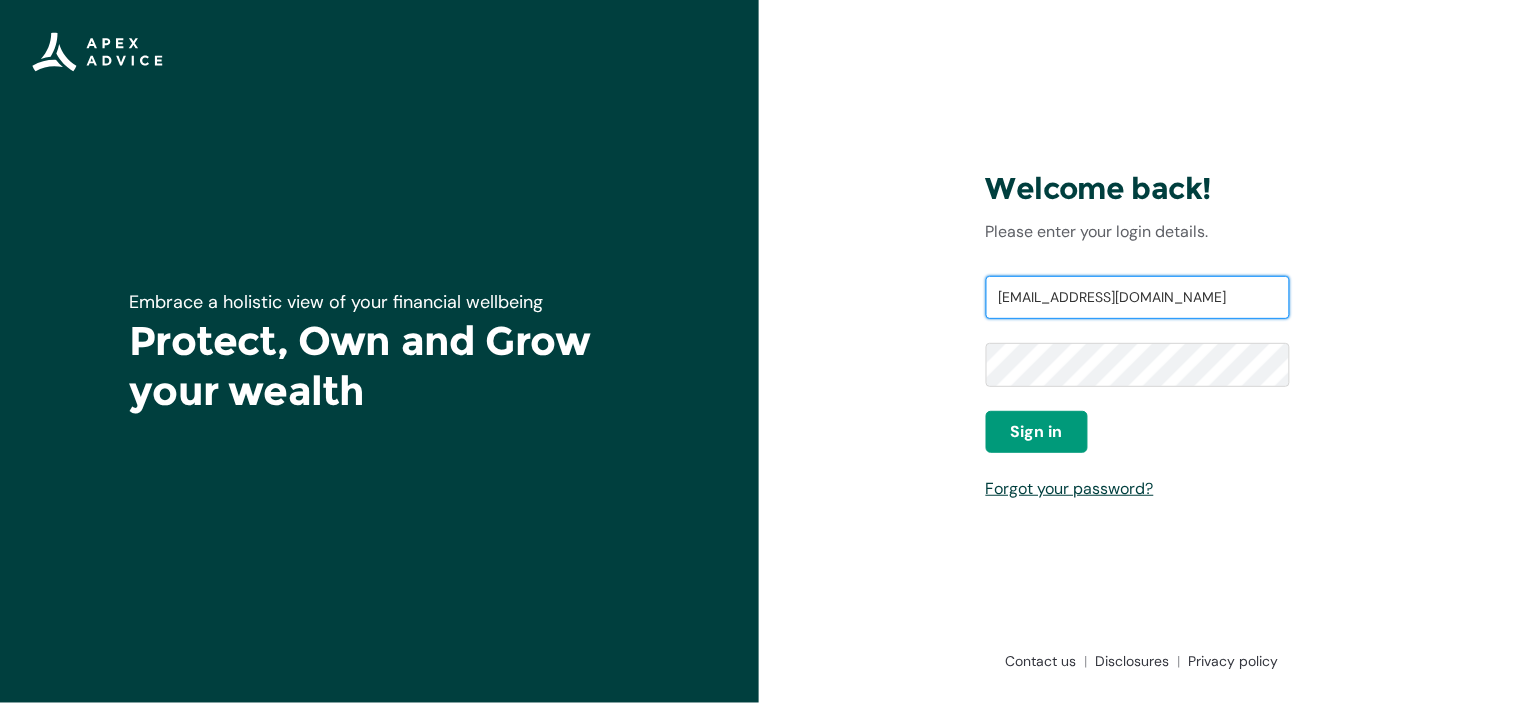 click on "tewakenz@gmail.com" at bounding box center (1138, 298) 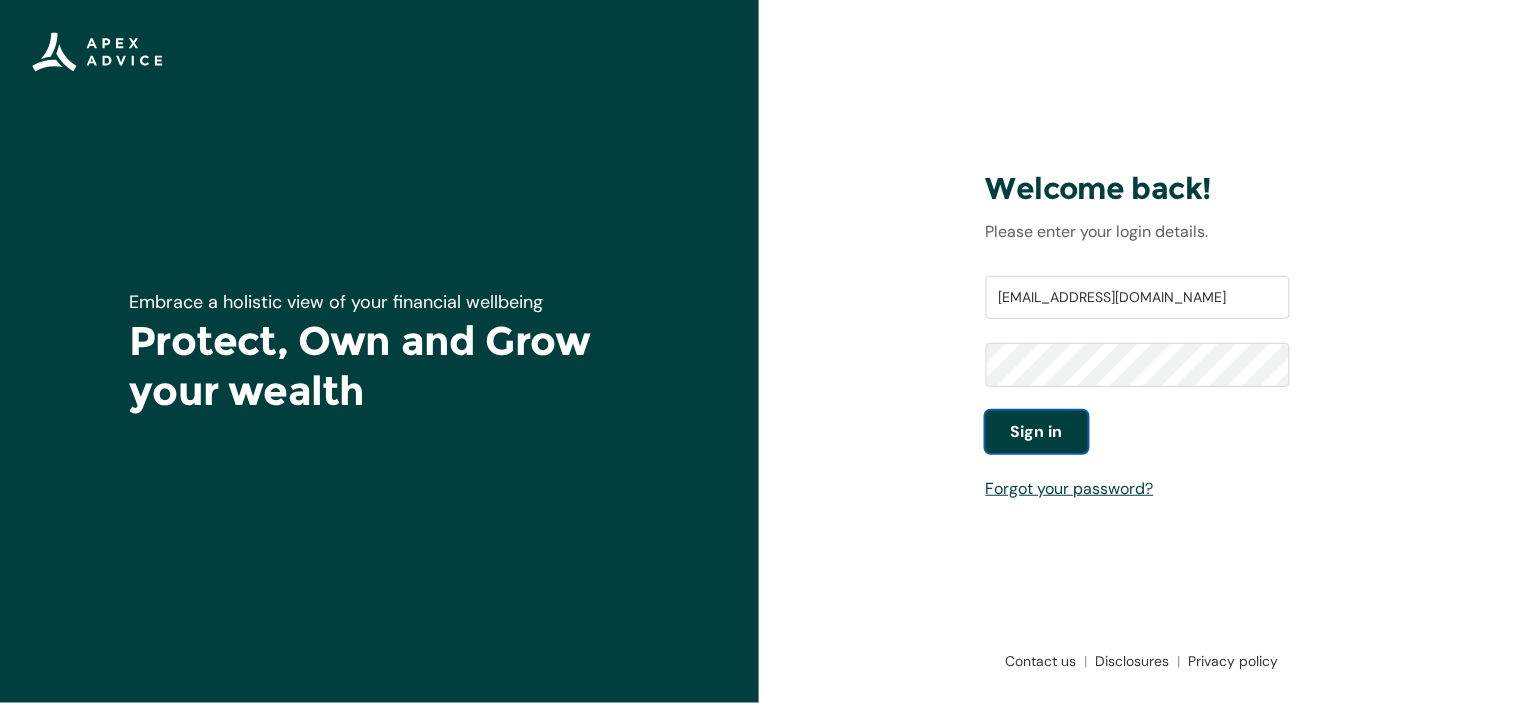 click on "Sign in" at bounding box center (1037, 432) 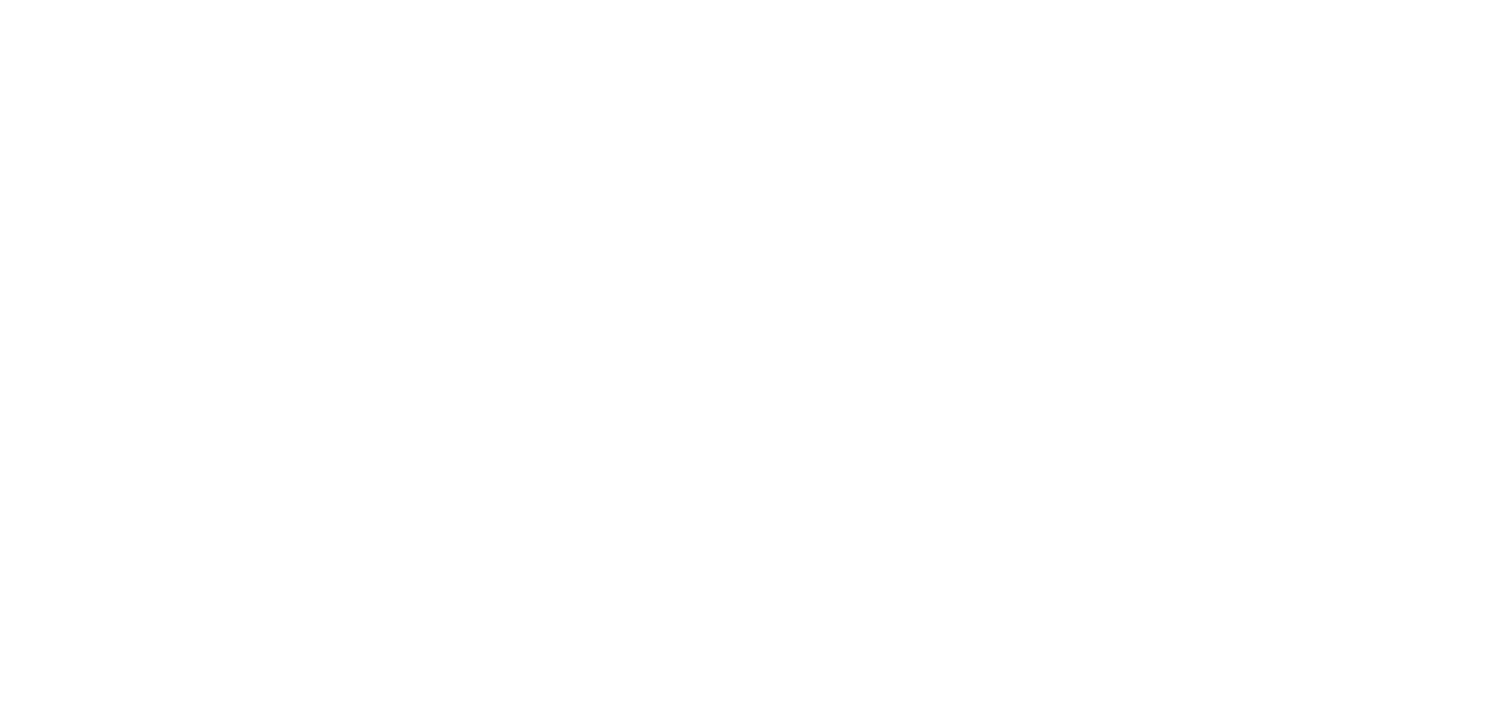 scroll, scrollTop: 0, scrollLeft: 0, axis: both 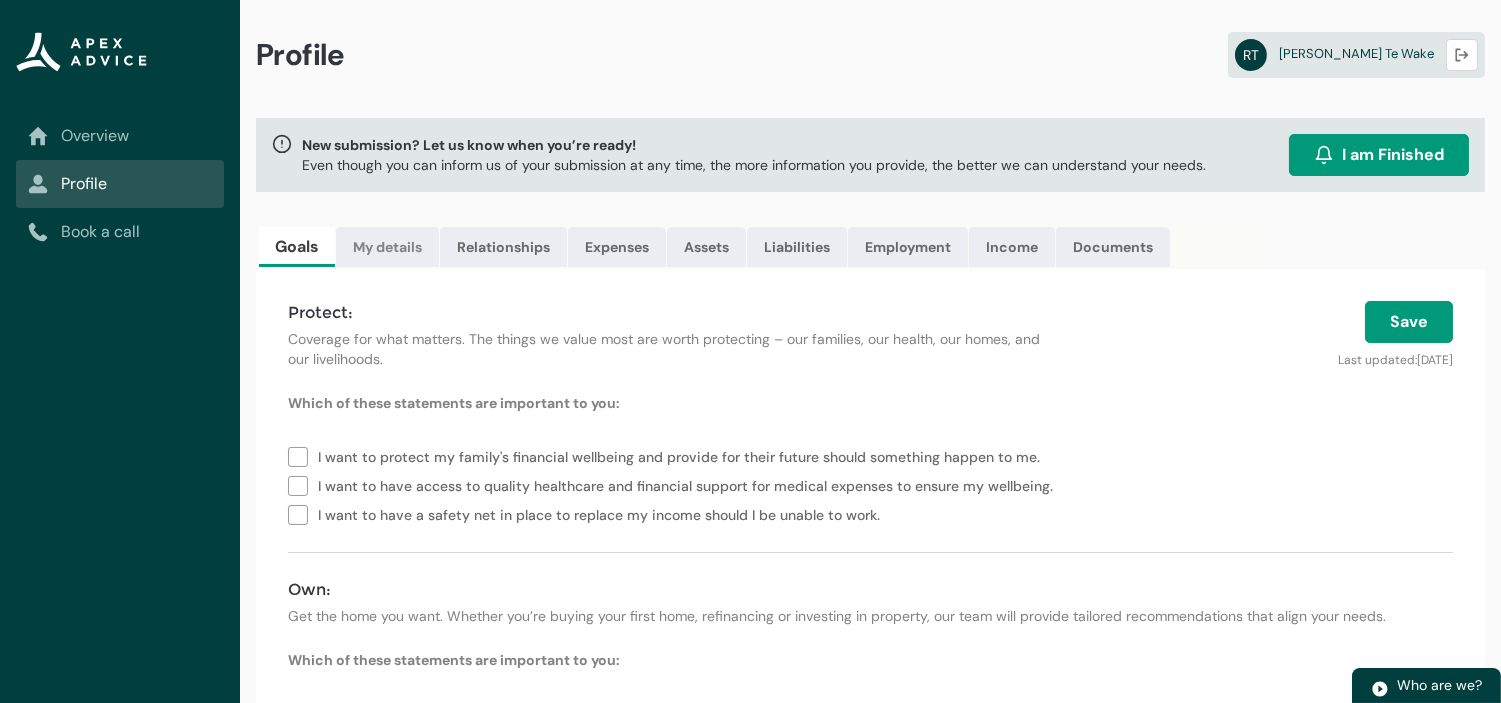 click on "My details" at bounding box center (387, 247) 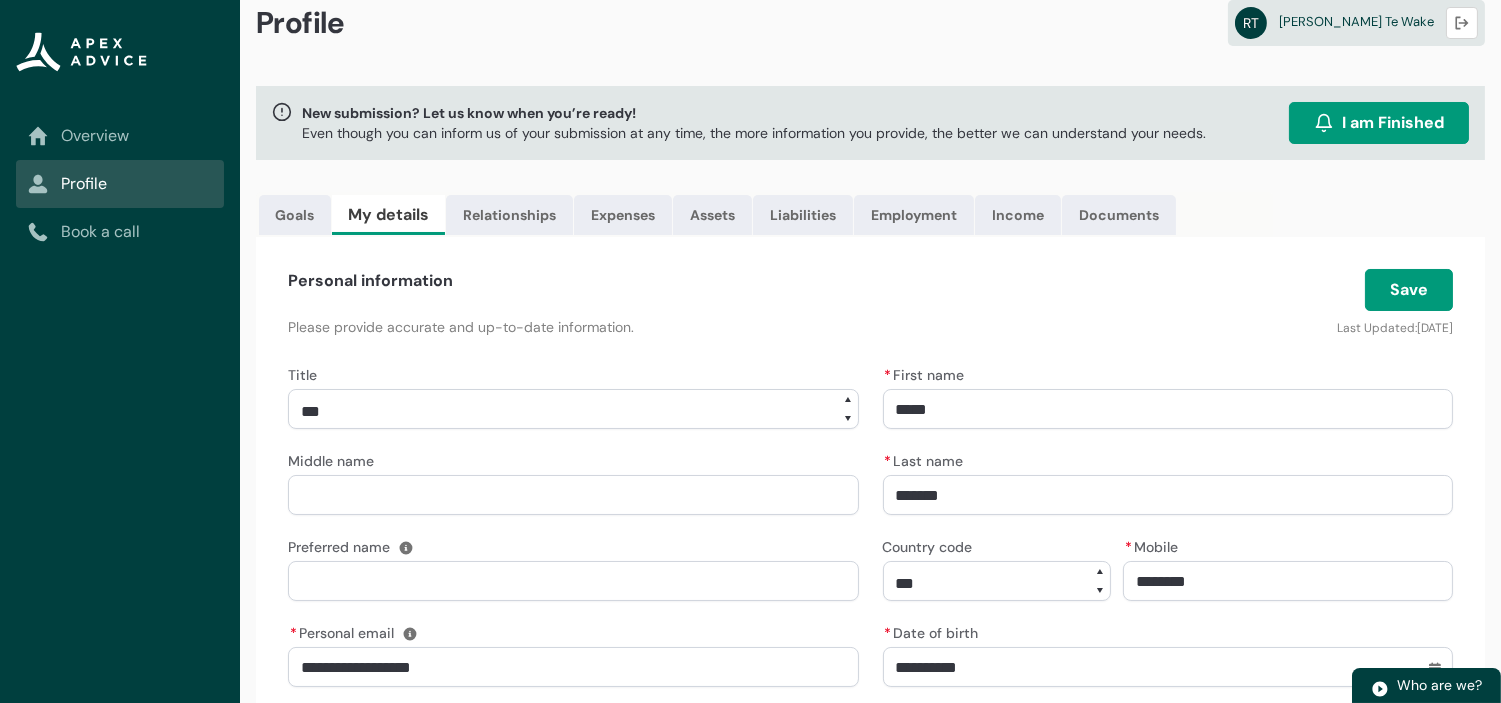 scroll, scrollTop: 0, scrollLeft: 0, axis: both 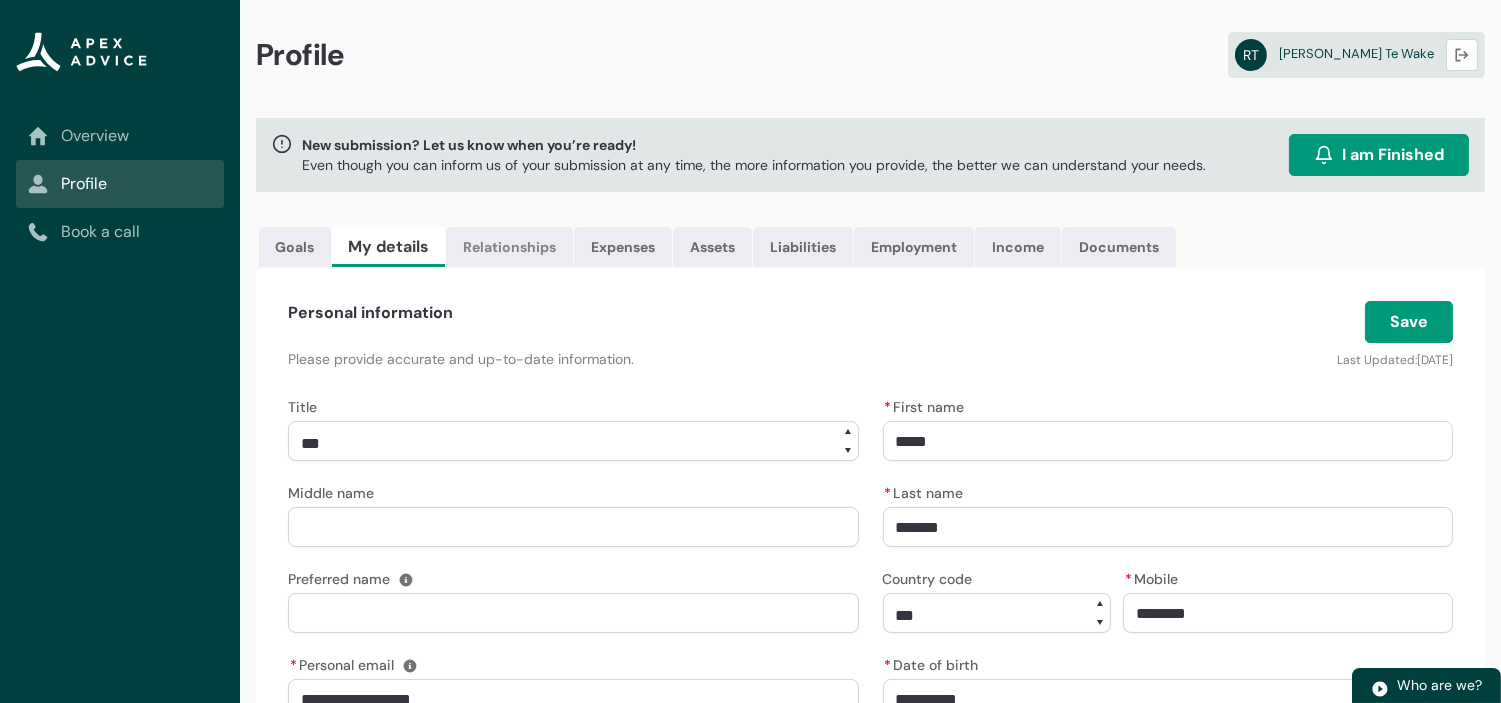 click on "Relationships" at bounding box center [509, 247] 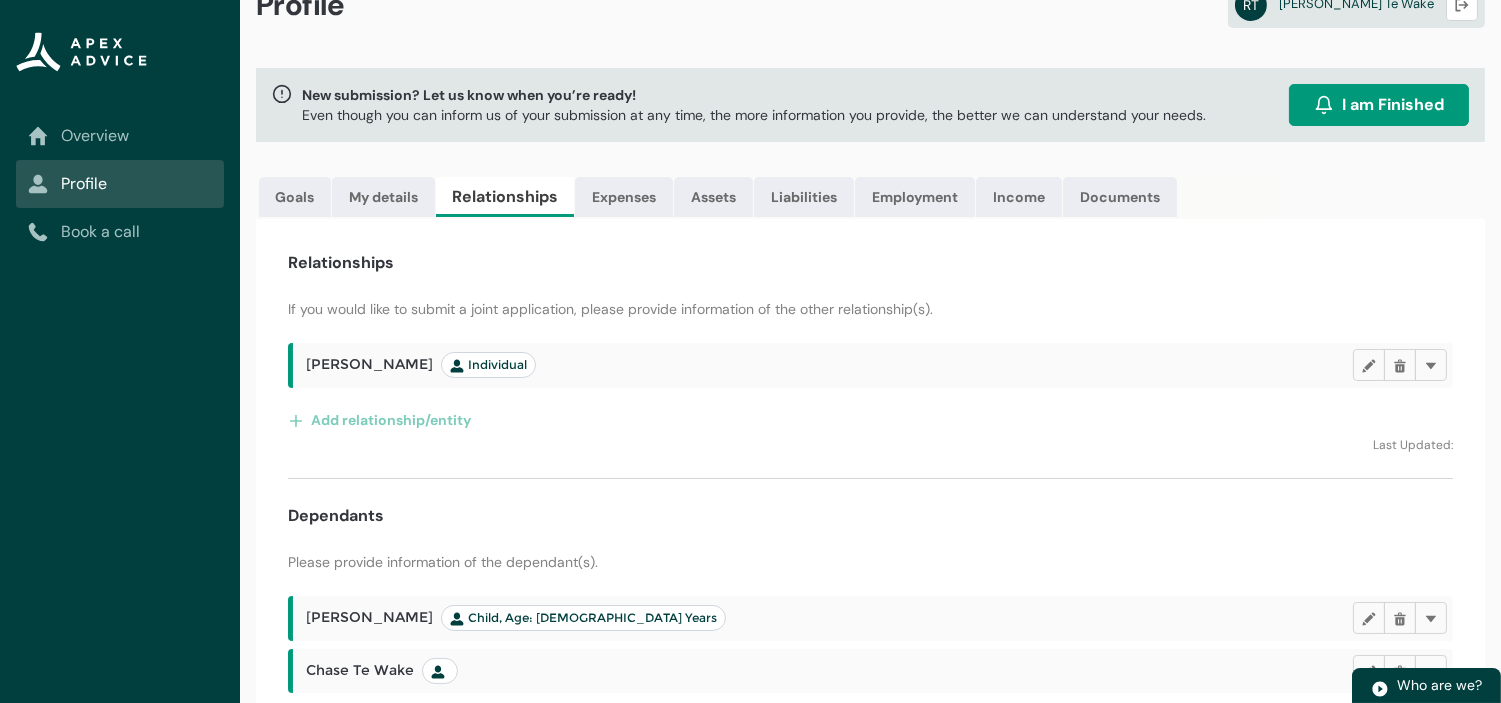 scroll, scrollTop: 0, scrollLeft: 0, axis: both 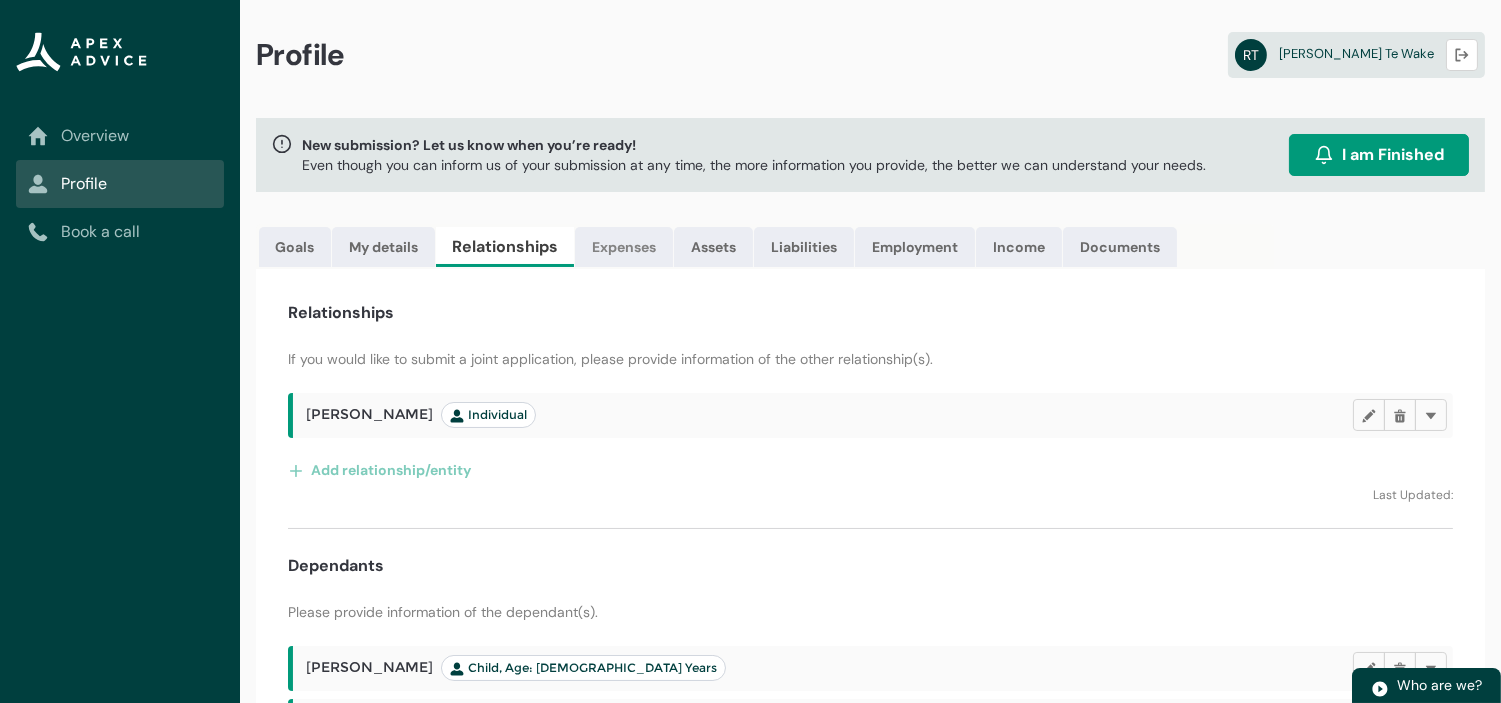 click on "Expenses" at bounding box center [624, 247] 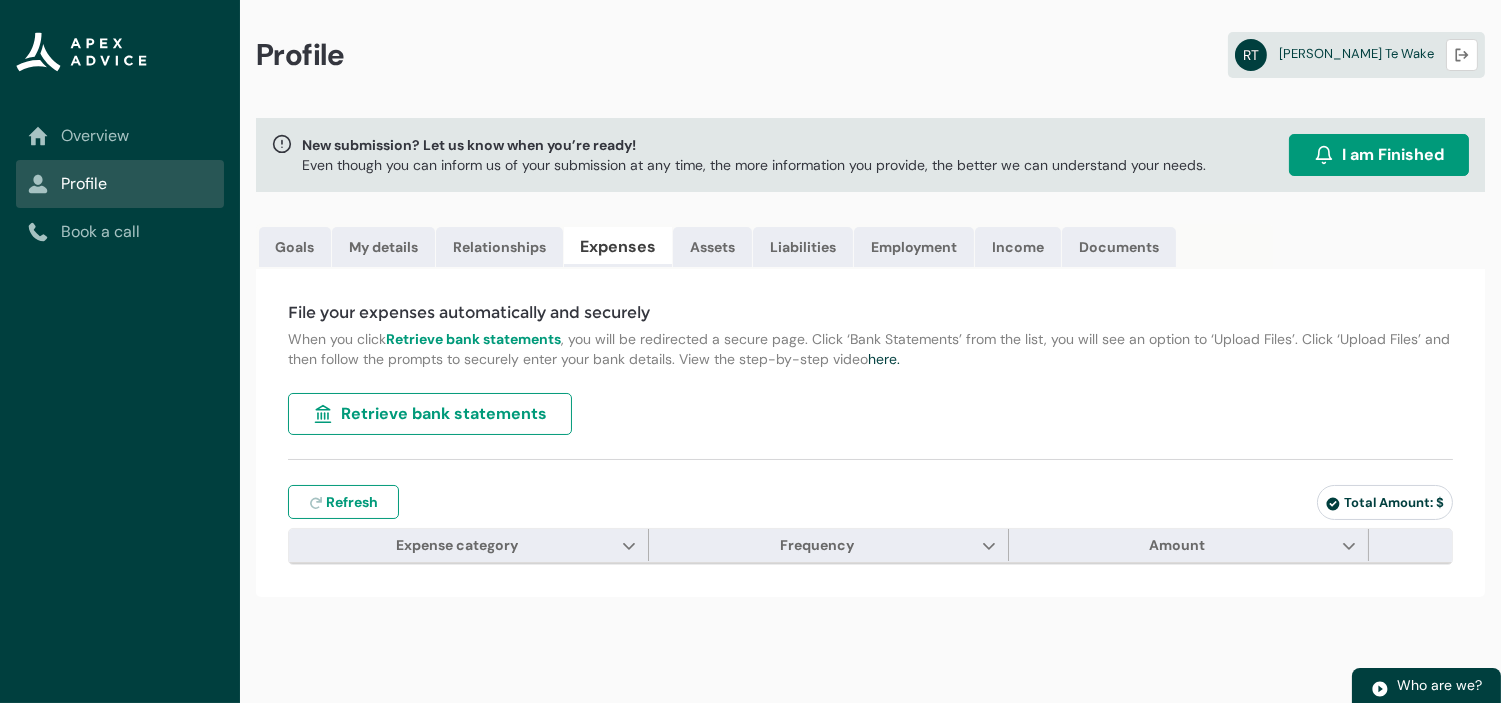 type on "***" 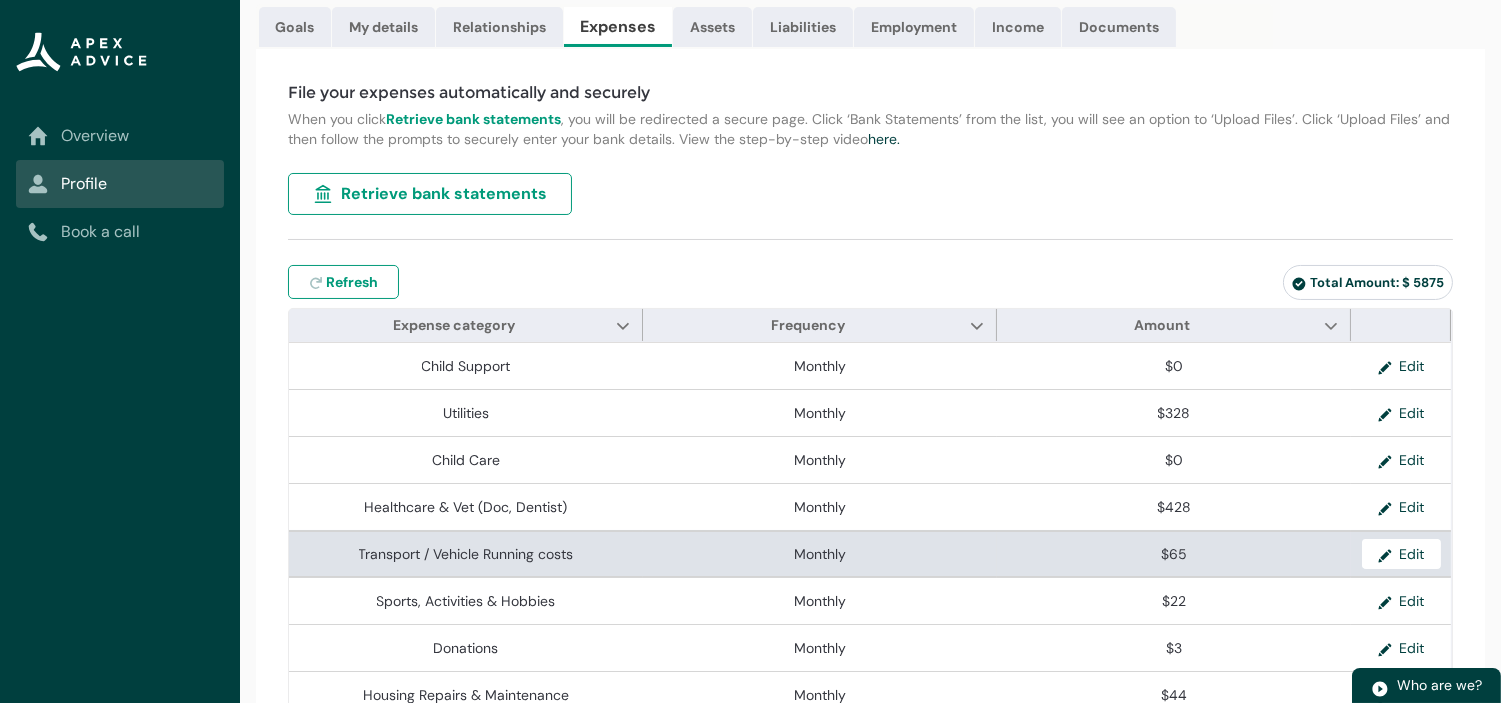 scroll, scrollTop: 222, scrollLeft: 0, axis: vertical 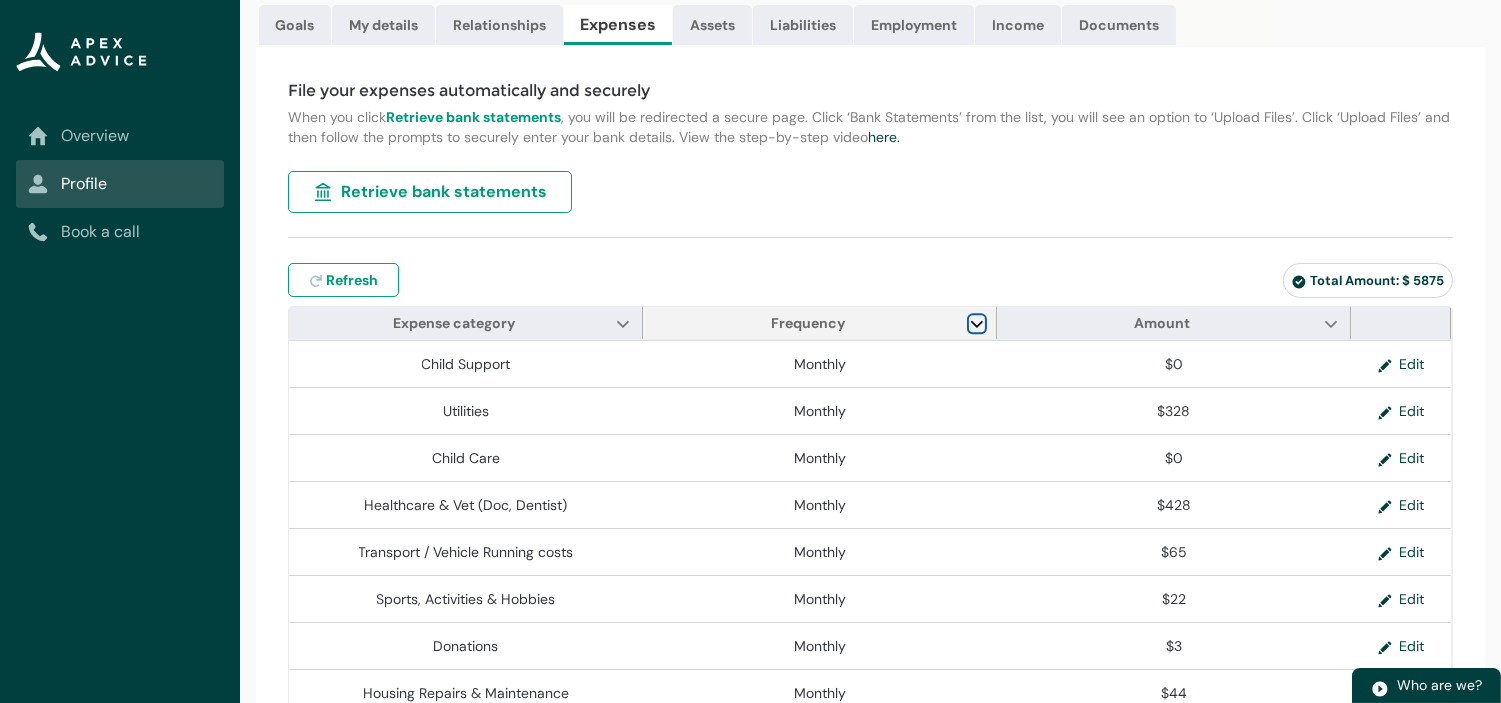 click 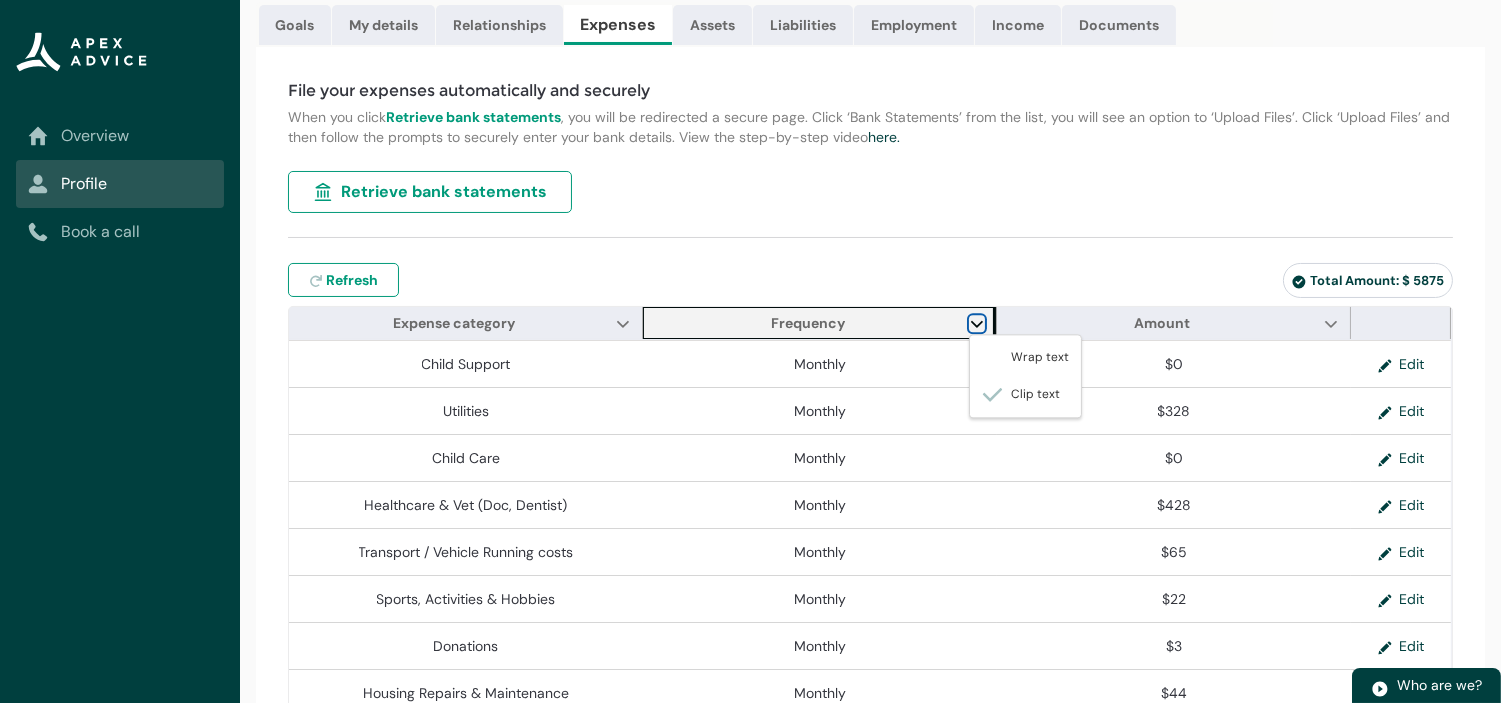 click 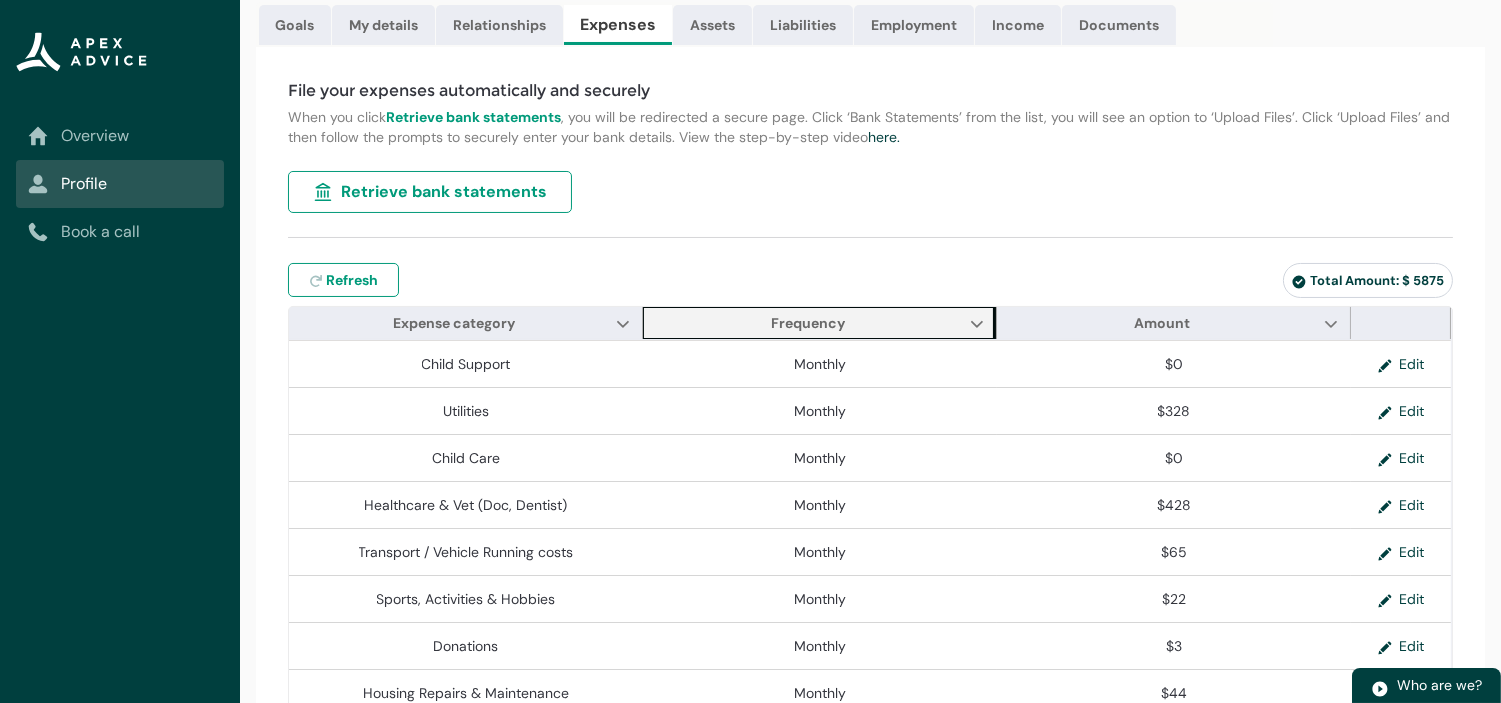 click on "Frequency Show Frequency column actions Wrap text Clip text" at bounding box center [820, 323] 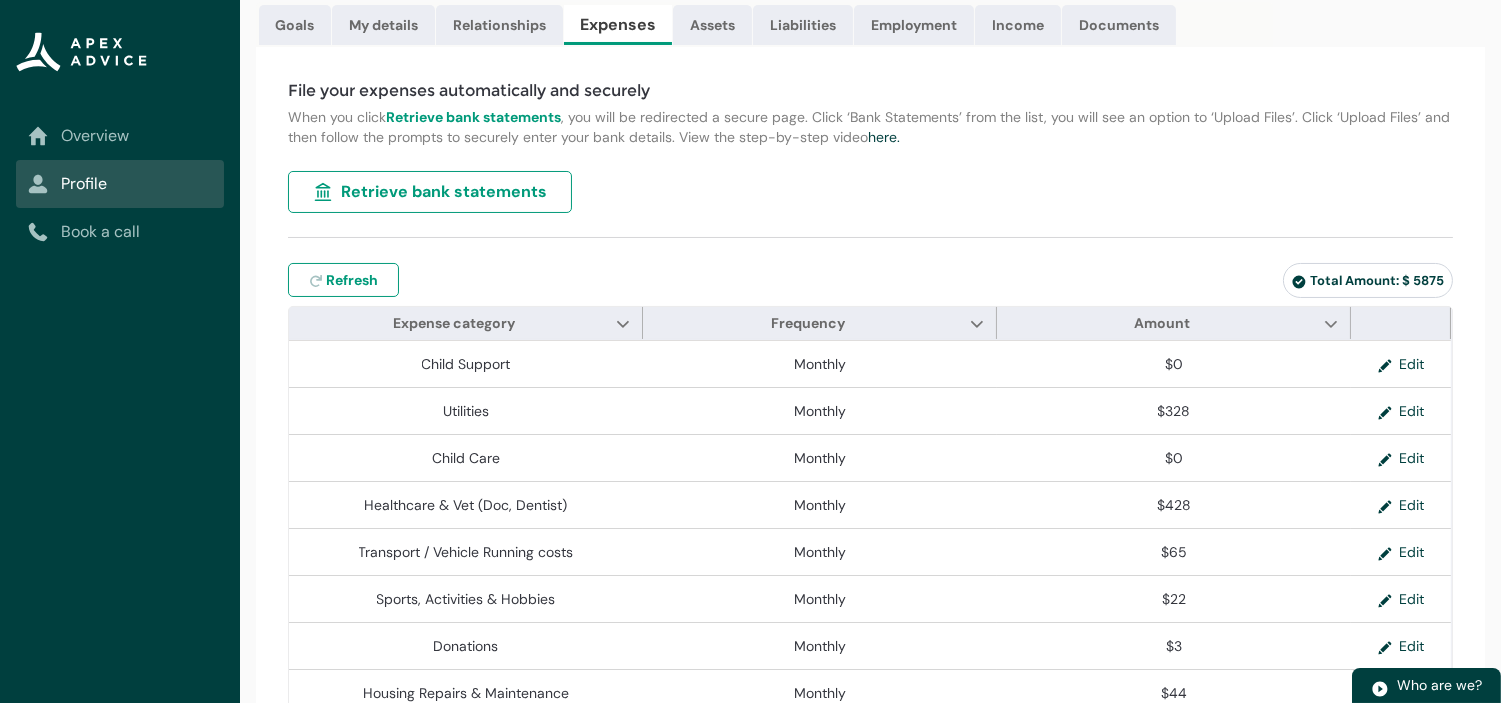 click on "File your expenses automatically and securely When you click  Retrieve bank statements , you will be redirected a secure page.
Click ‘Bank Statements’ from the list, you will see an option to ‘Upload Files’. Click ‘Upload Files’ and then
follow the prompts to securely enter your bank details.
View the step-by-step video  here. Retrieve bank statements Refresh expenses
Refresh Total Amount: $ 5875 Navigation Mode Action Mode Expense category Show Expense category column actions Frequency Show Frequency column actions Wrap text Clip text Amount Show Amount column actions Child Support Monthly $0 Edit Utilities Monthly $328 Edit Child Care Monthly $0 Edit Healthcare & Vet (Doc, Dentist) Monthly $428 Edit Transport / Vehicle Running costs Monthly $65 Edit Sports, Activities & Hobbies Monthly $22 Edit Donations Monthly $3 Edit Housing Repairs & Maintenance Monthly $44 Edit Monthly $0 $0" at bounding box center (870, 628) 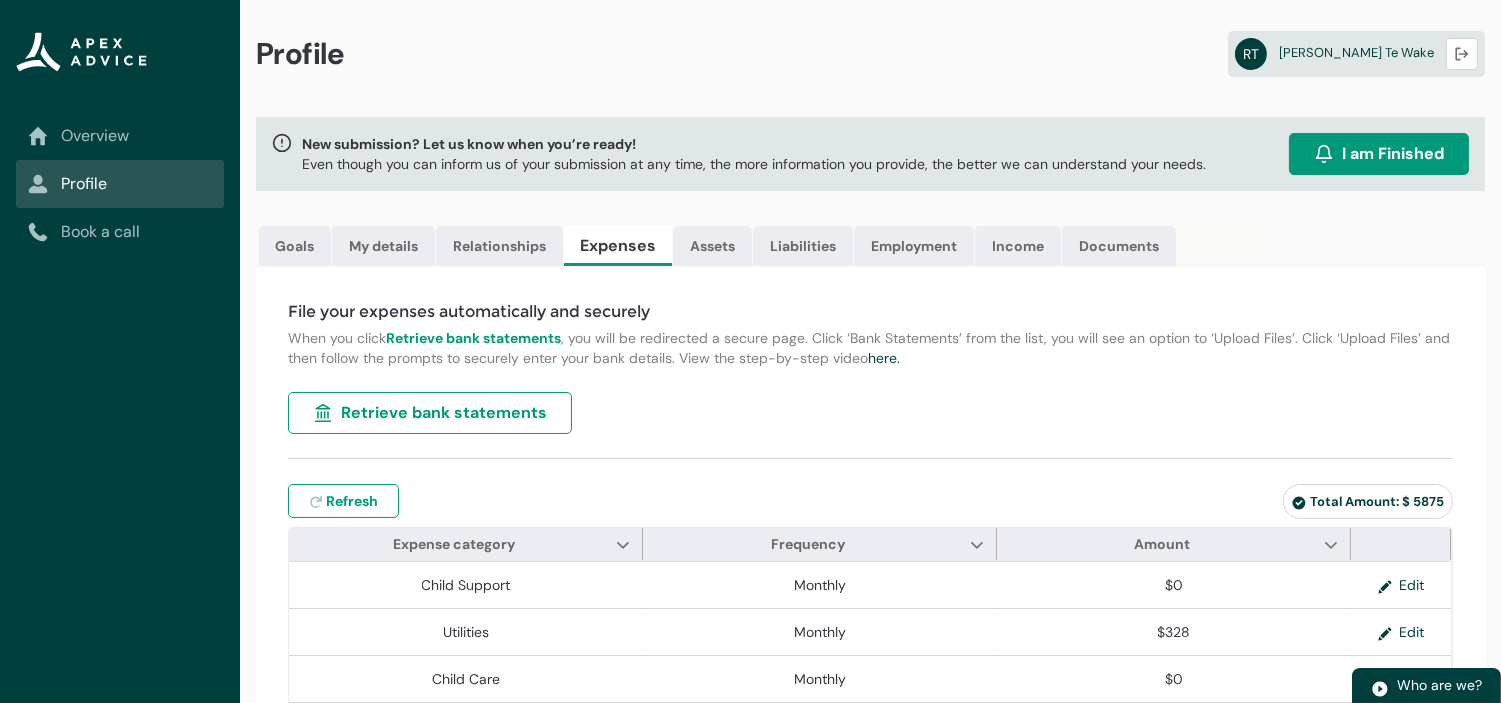 scroll, scrollTop: 0, scrollLeft: 0, axis: both 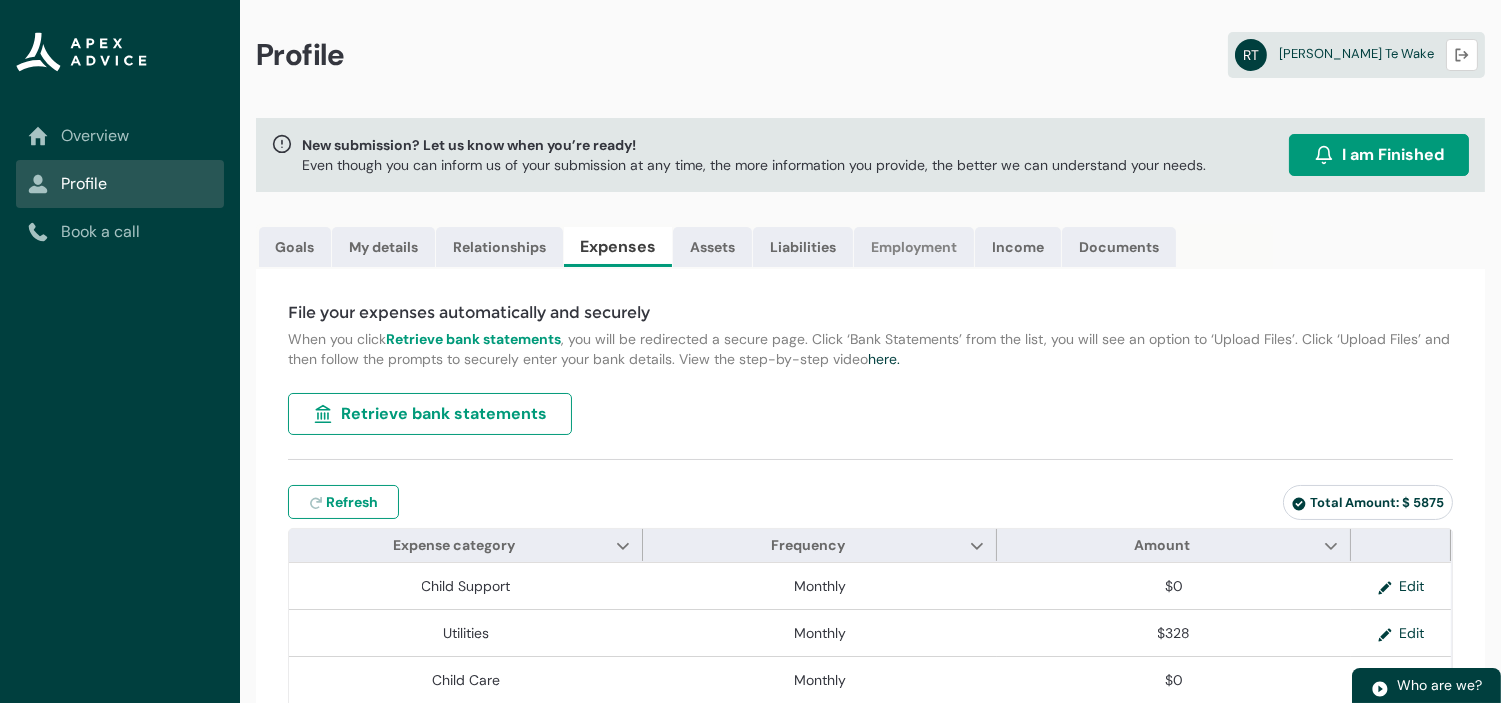 click on "Employment" at bounding box center [914, 247] 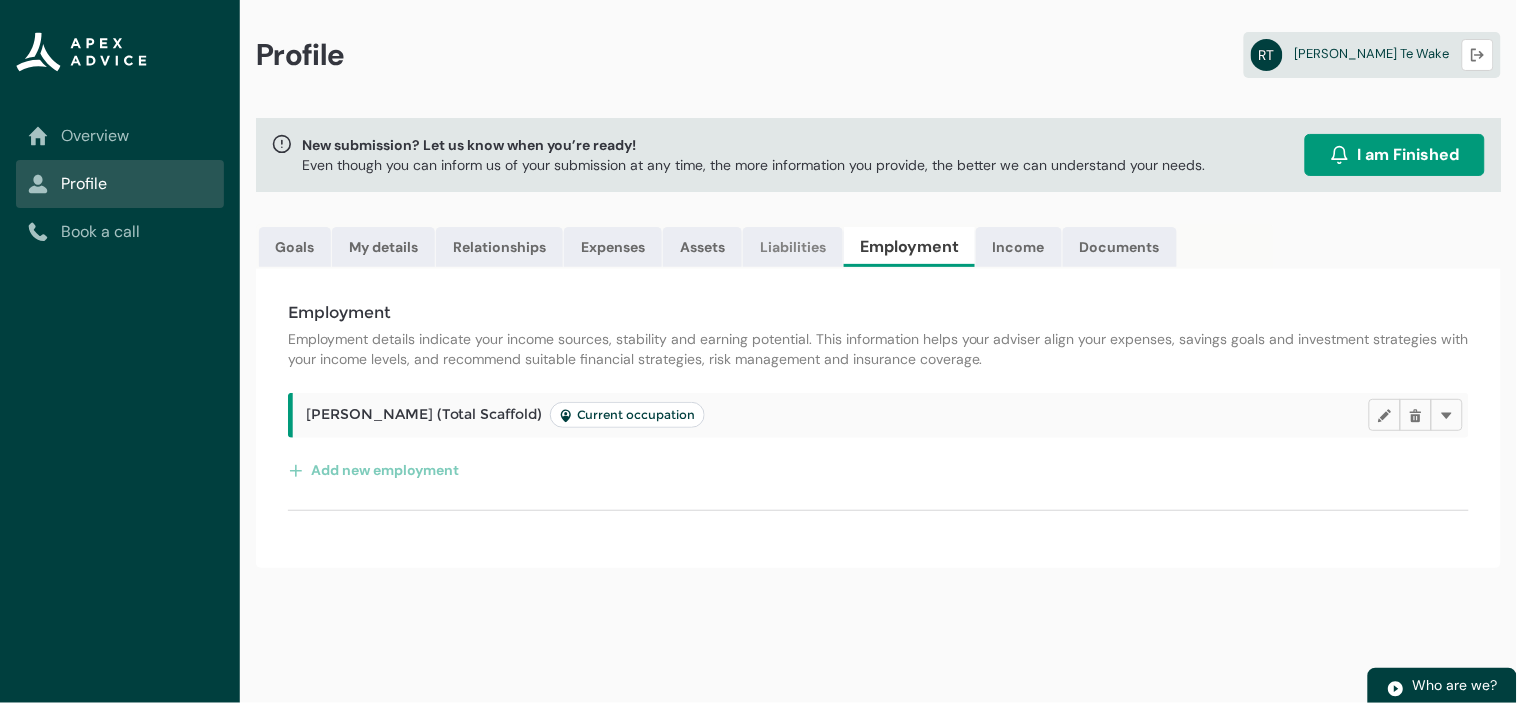 click on "Liabilities" at bounding box center (793, 247) 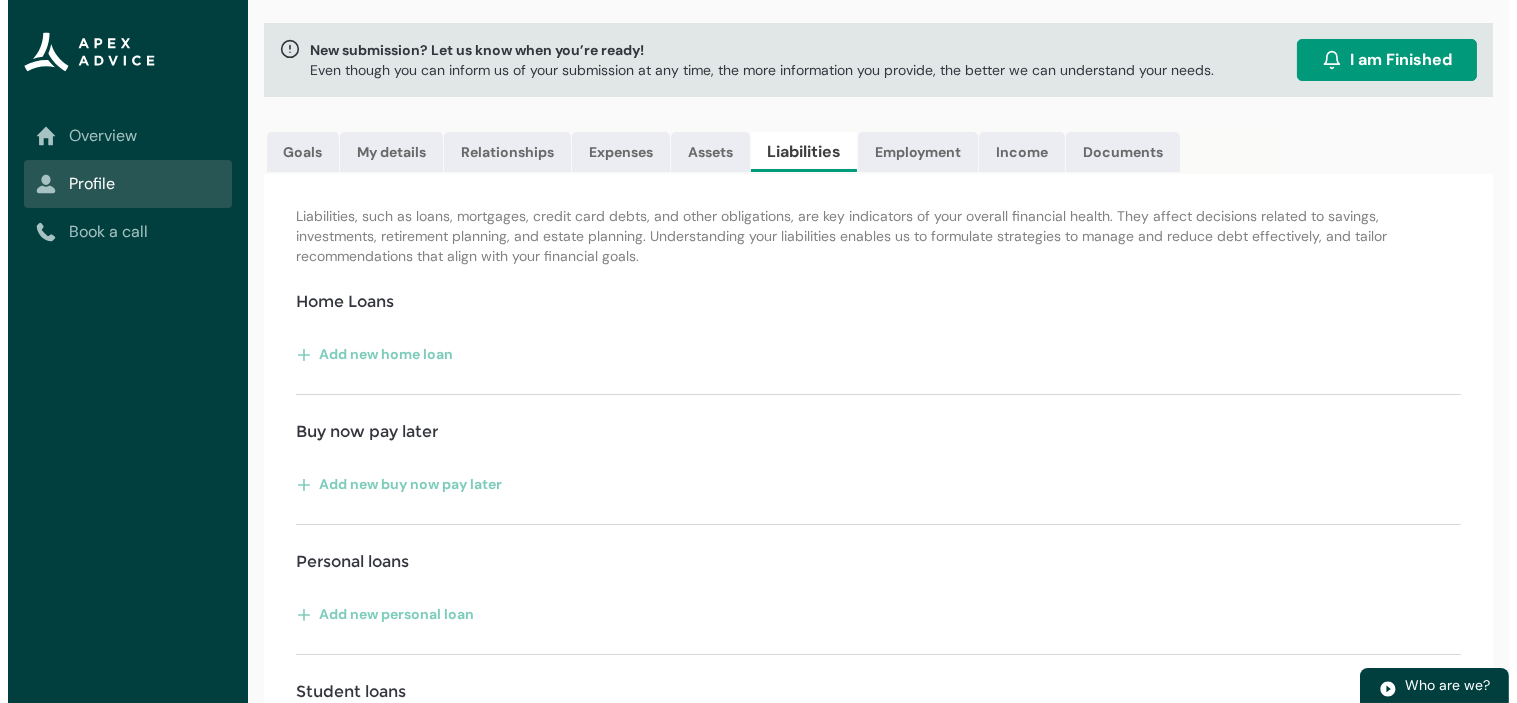 scroll, scrollTop: 0, scrollLeft: 0, axis: both 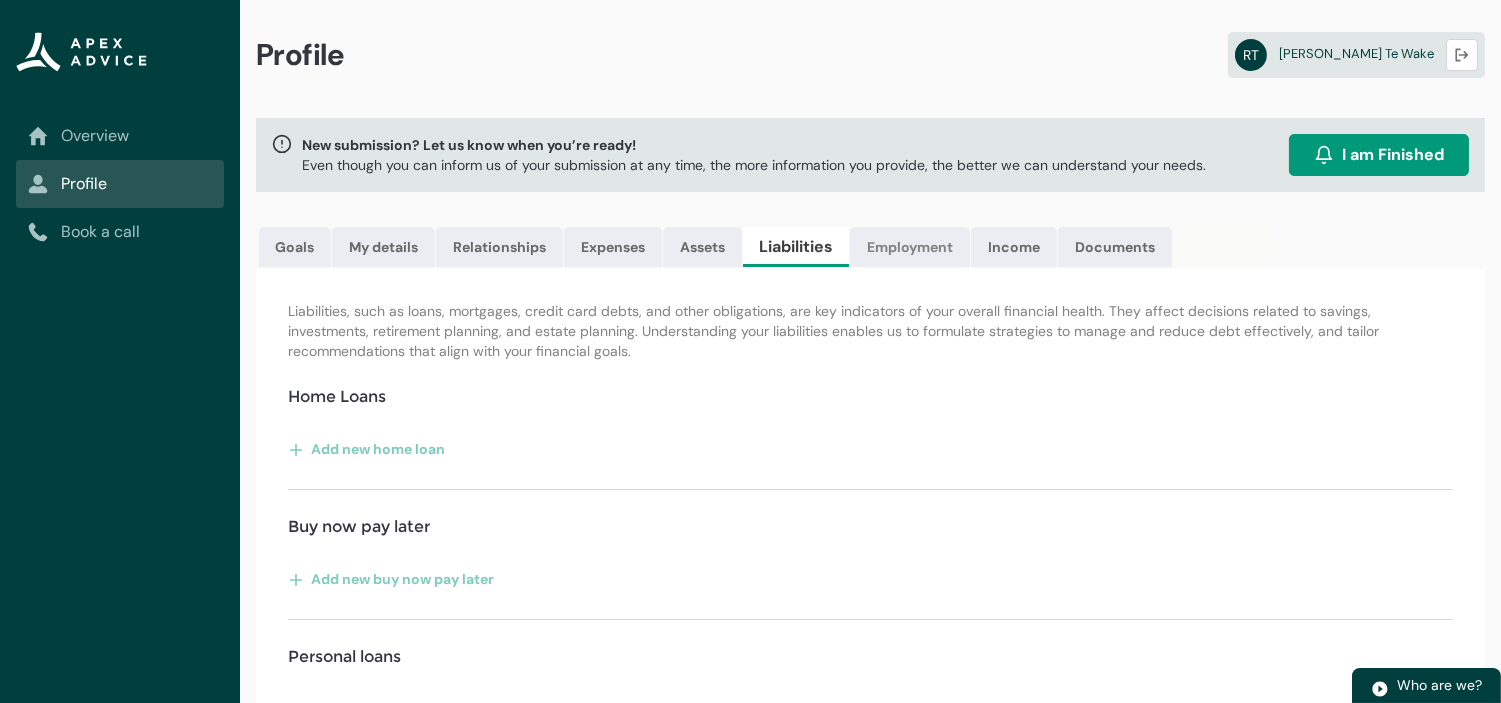 click on "Employment" at bounding box center (910, 247) 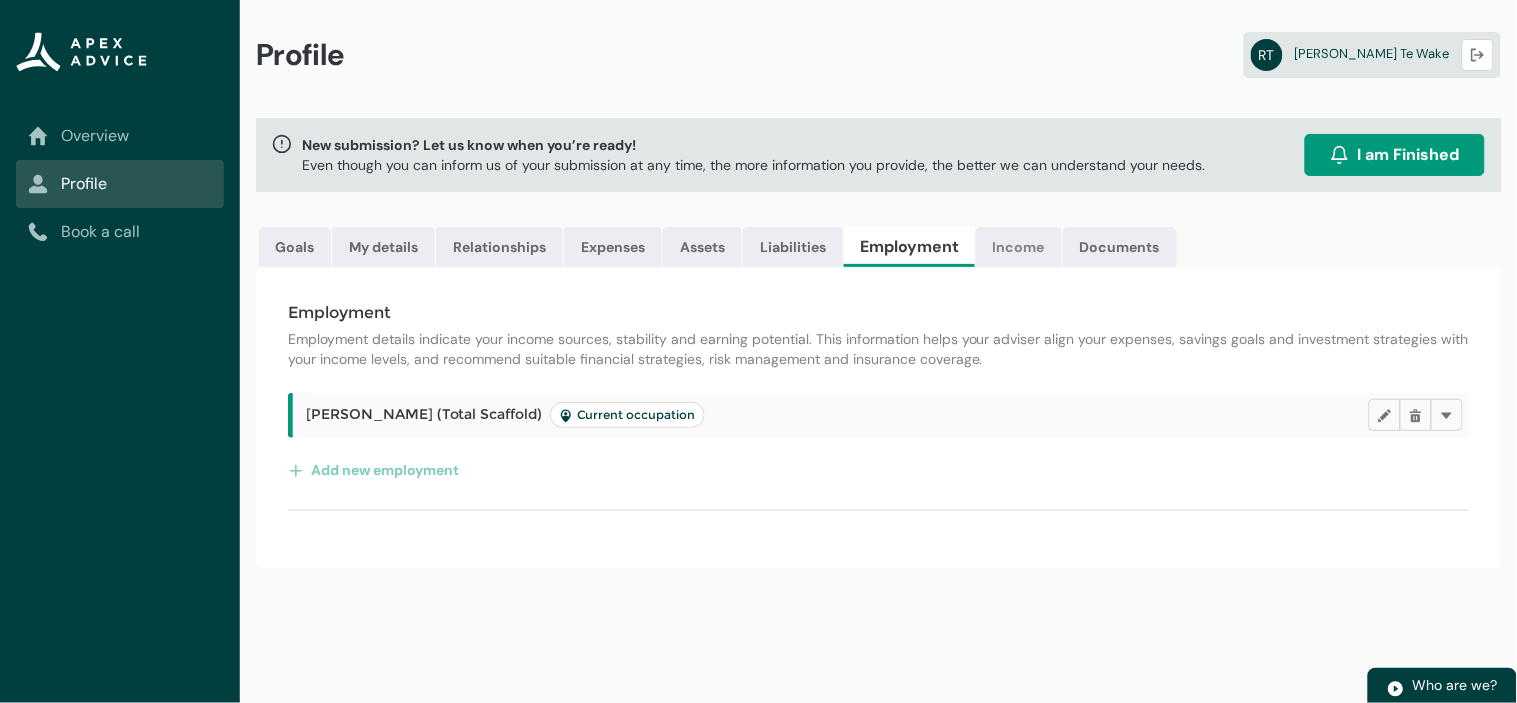 click on "Income" at bounding box center [1019, 247] 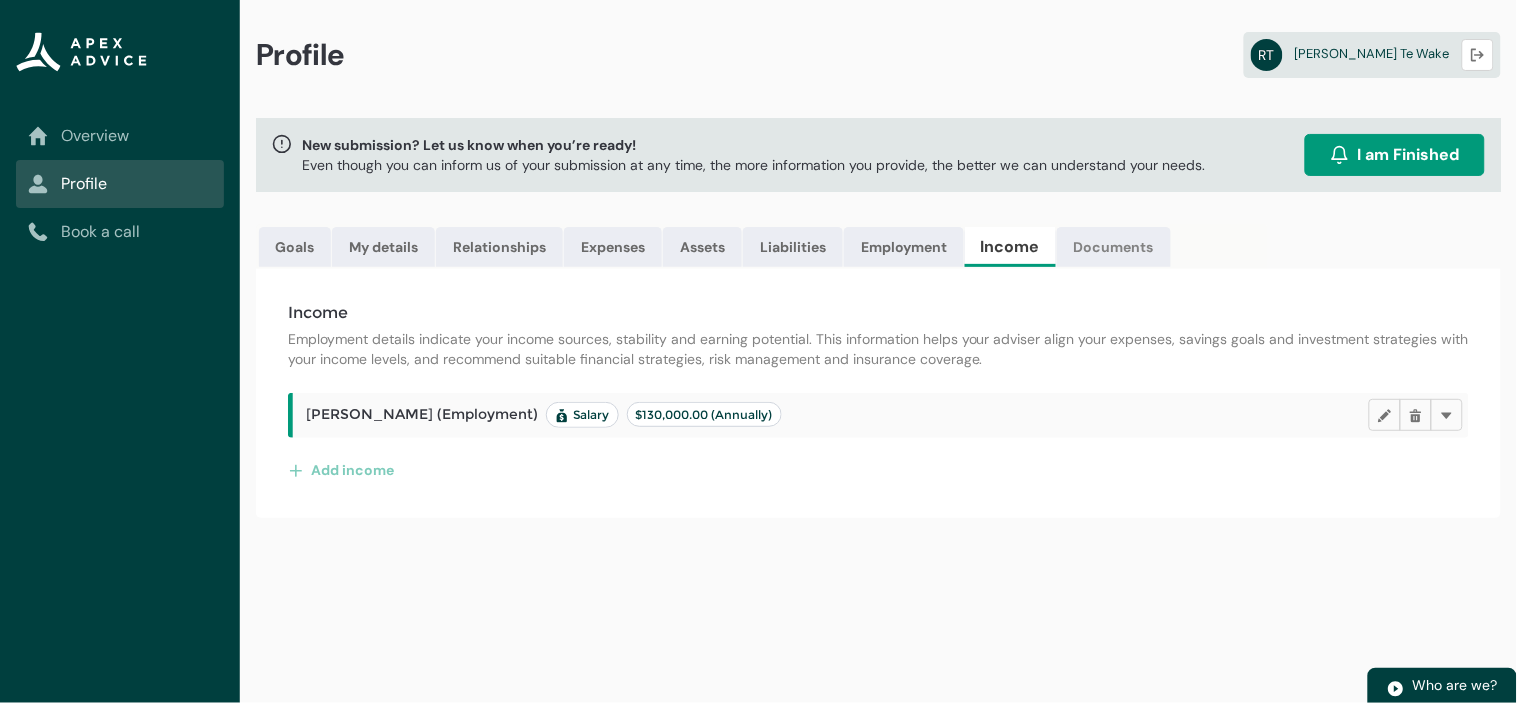 click on "Documents" at bounding box center (1114, 247) 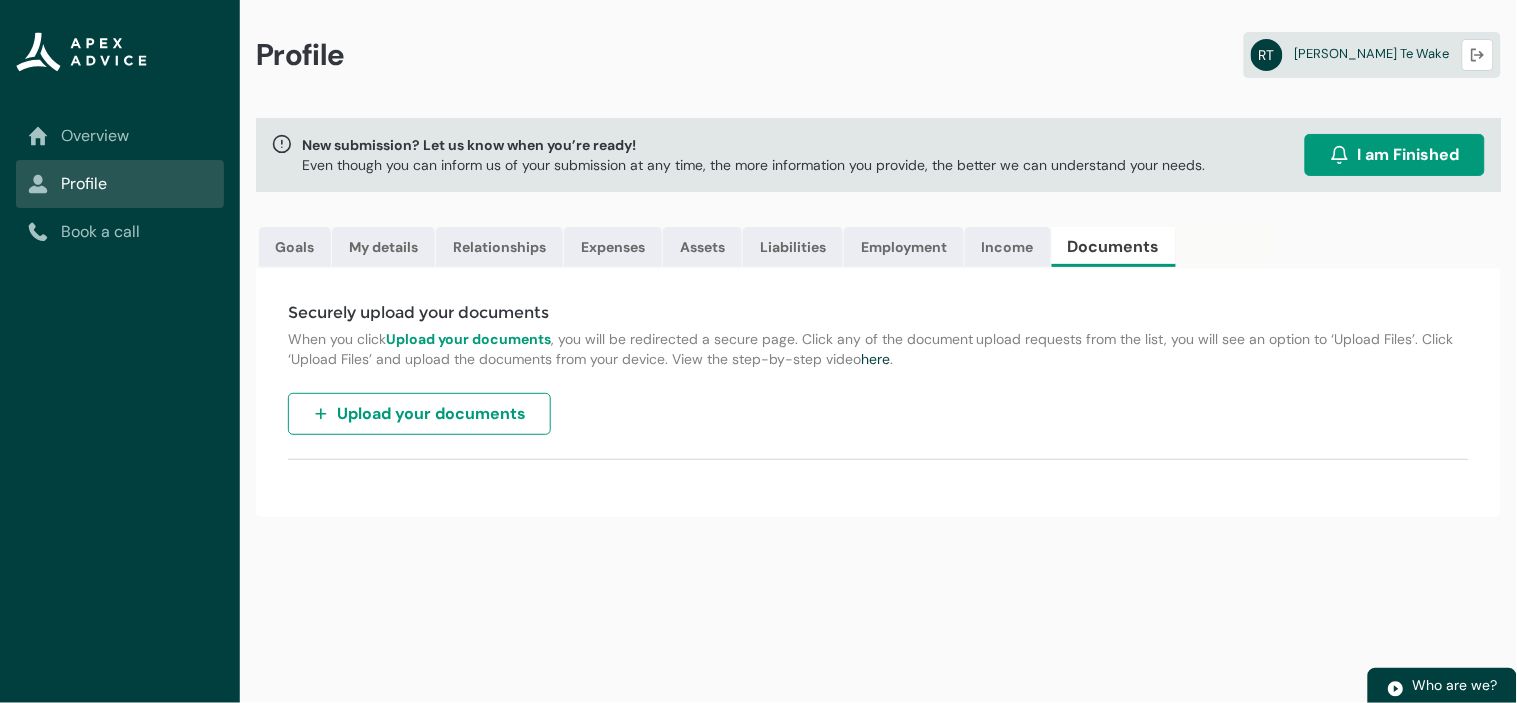 click on "I am Finished" at bounding box center [1395, 155] 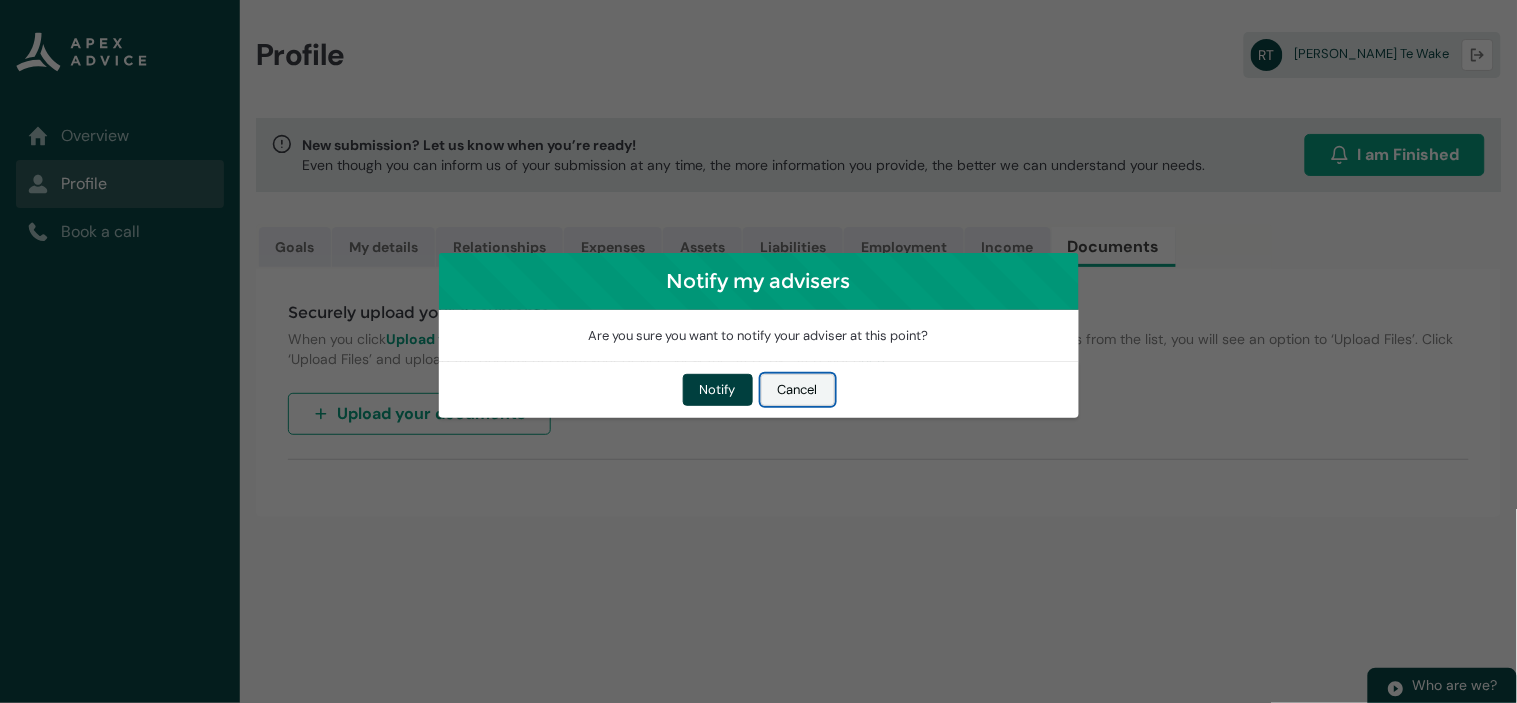 click on "Cancel" at bounding box center [798, 390] 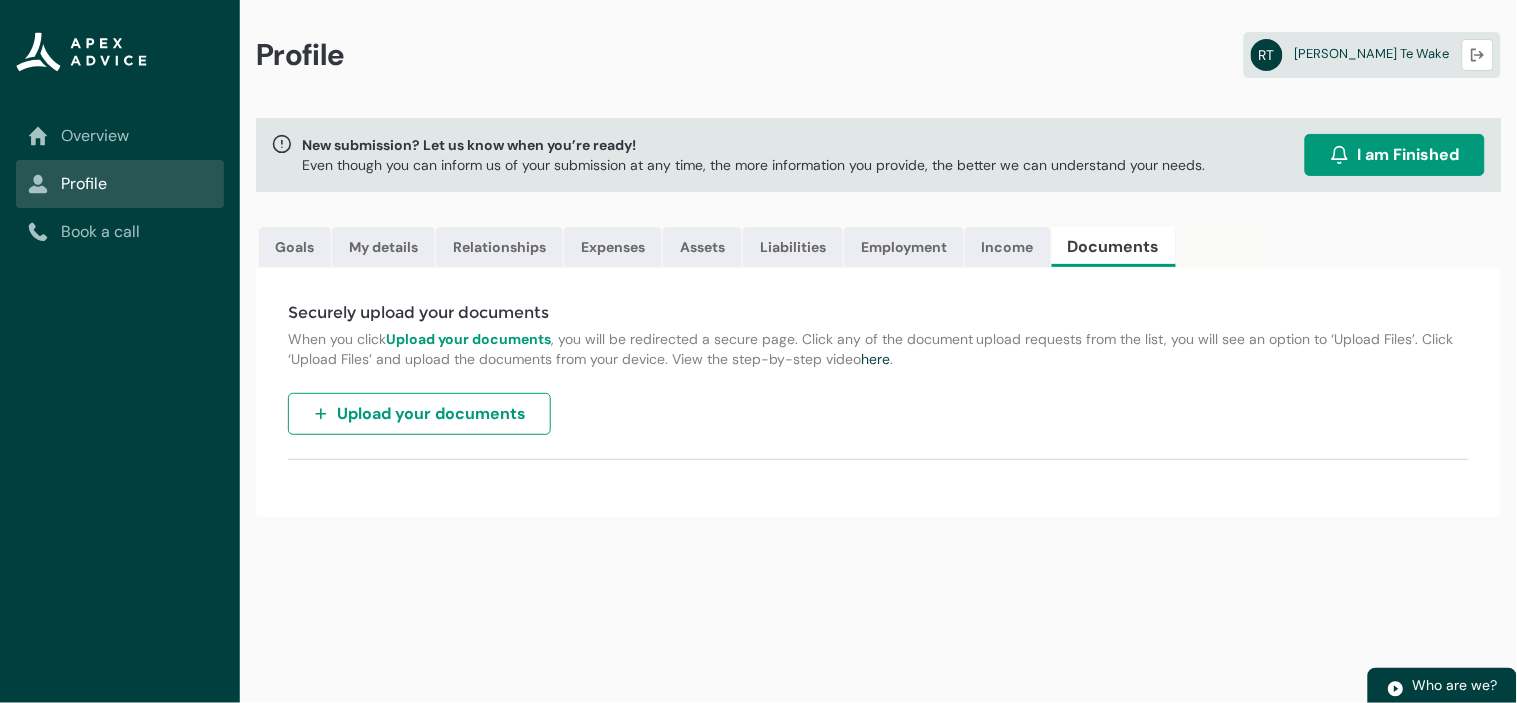 click on "Profile RT [PERSON_NAME] Wake Logout" at bounding box center [878, 59] 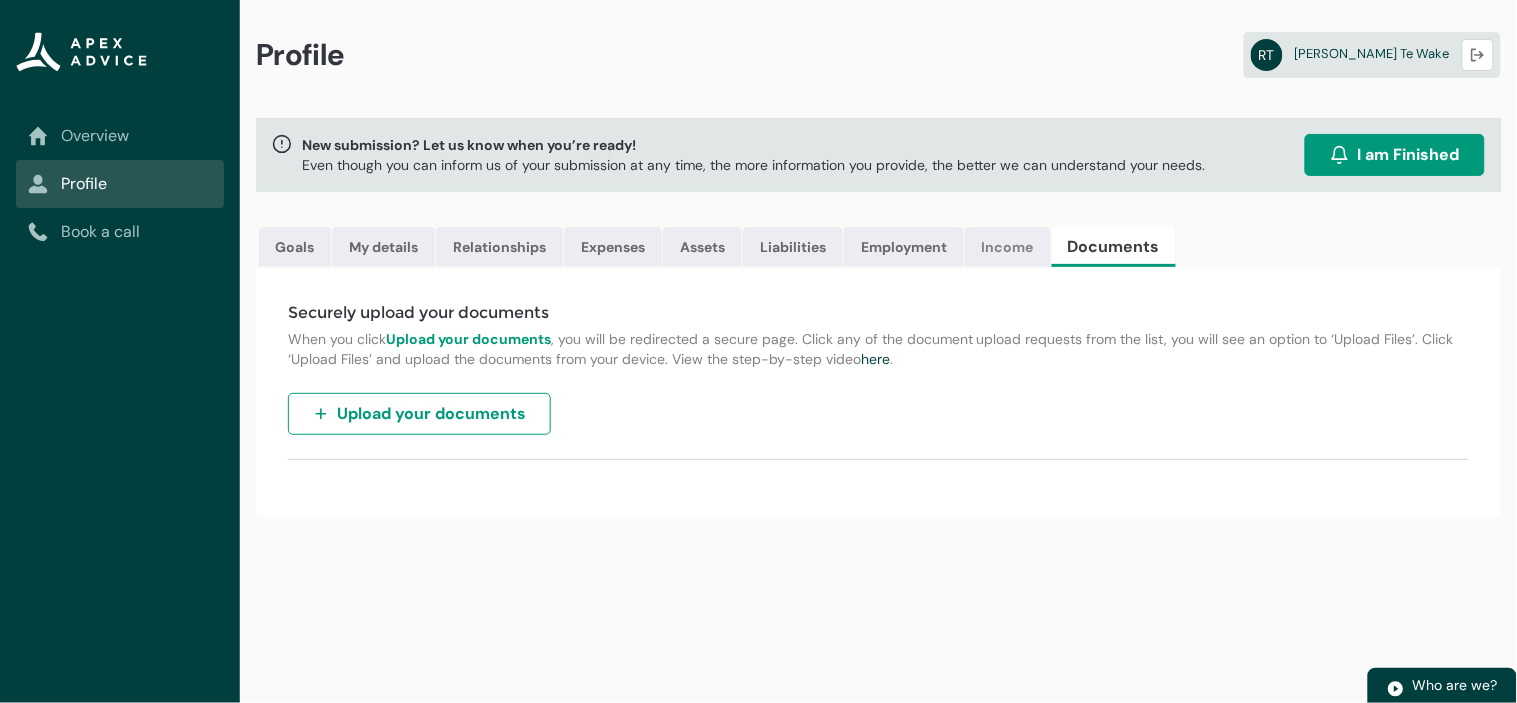 click on "Income" at bounding box center (1008, 247) 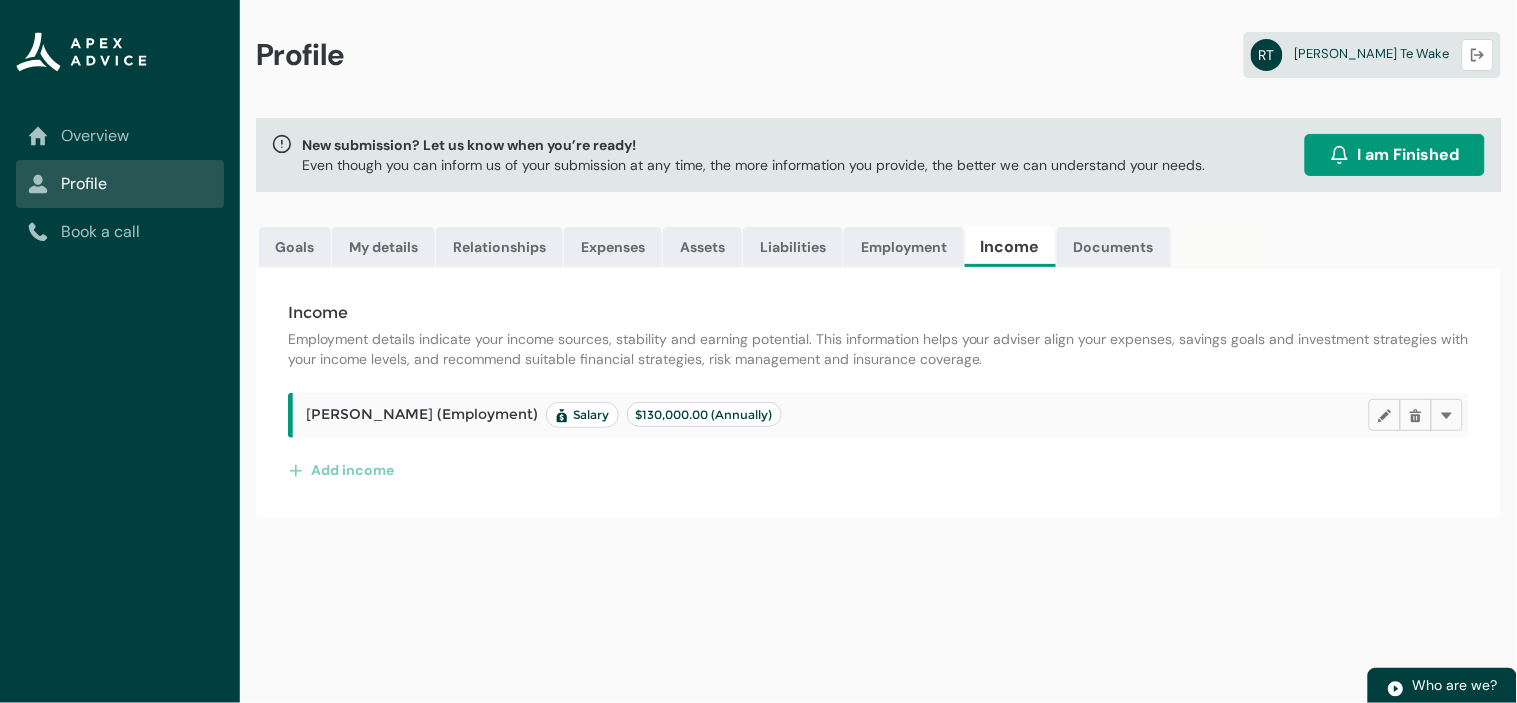 click on "I am Finished" at bounding box center (1409, 155) 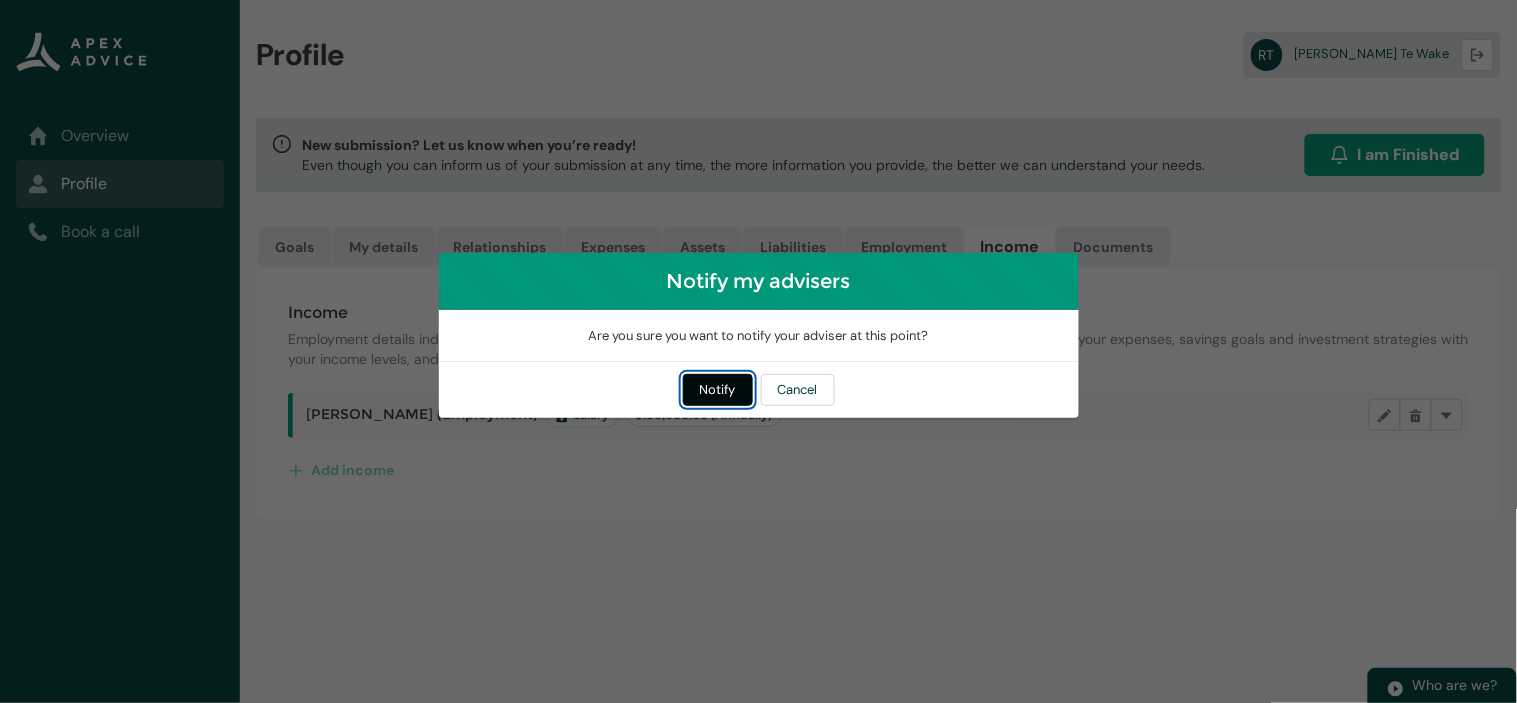 click on "Notify" at bounding box center [718, 390] 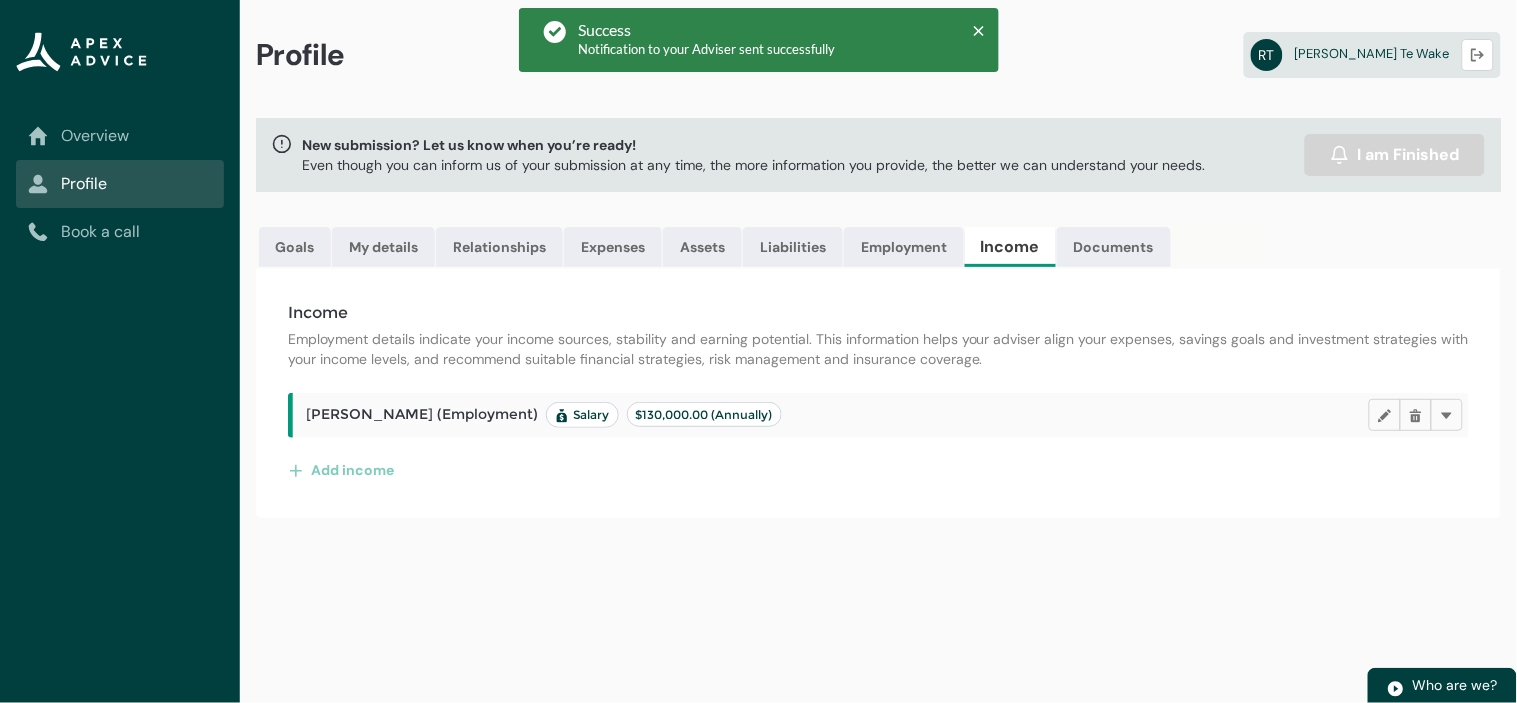 click on "Profile RT [PERSON_NAME] Wake Logout" at bounding box center [878, 59] 